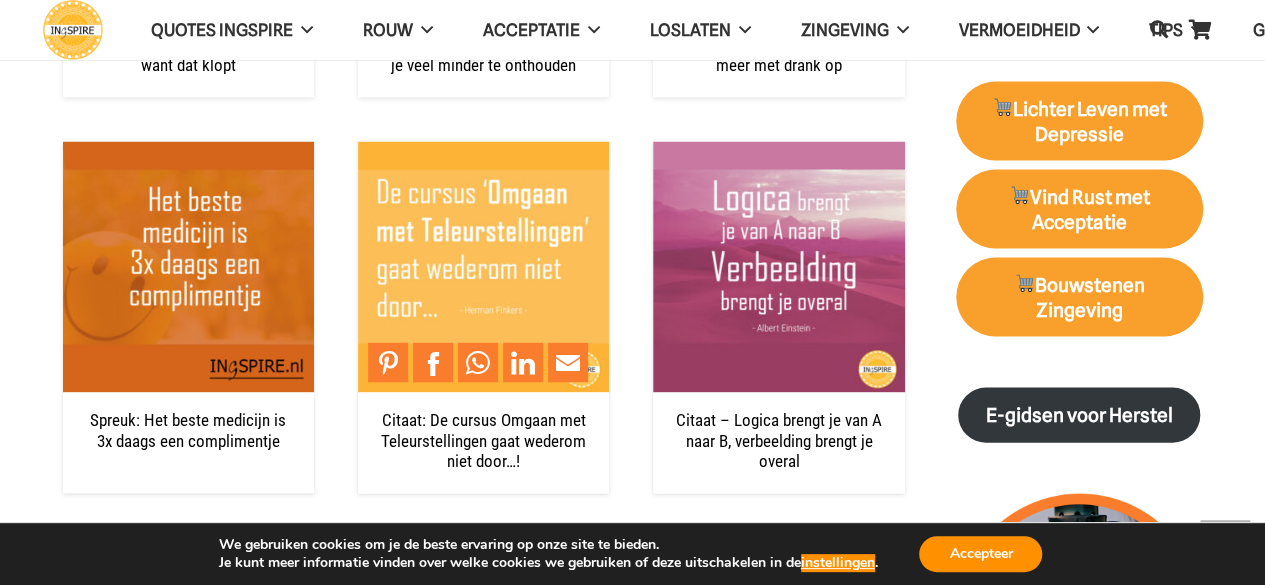scroll, scrollTop: 1969, scrollLeft: 0, axis: vertical 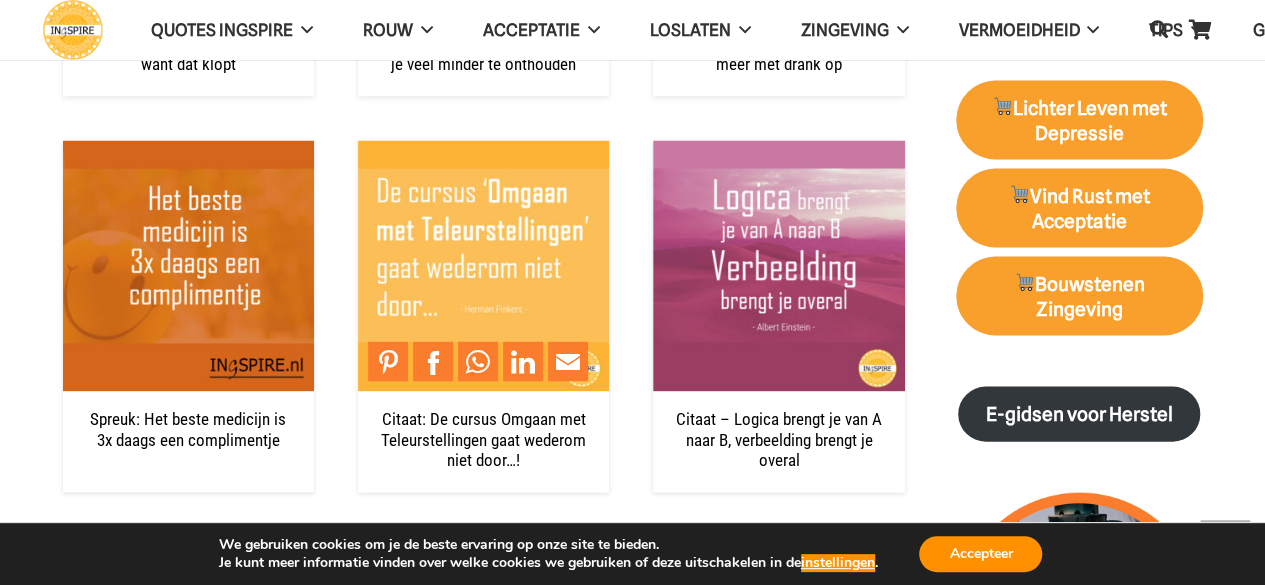 click at bounding box center [483, 266] 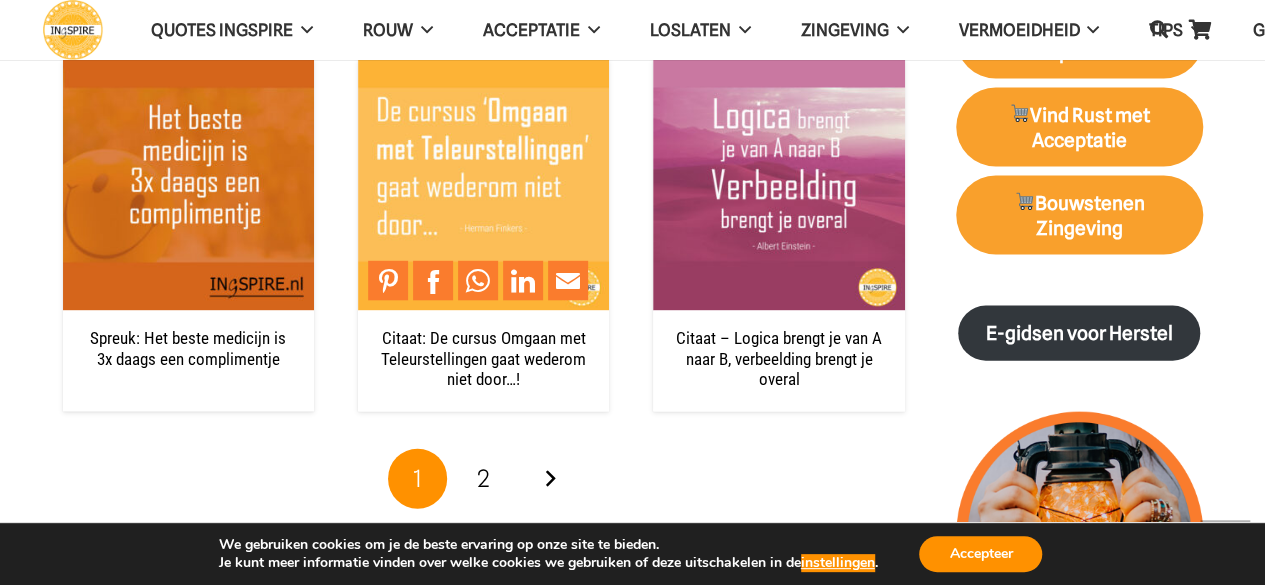scroll, scrollTop: 2051, scrollLeft: 0, axis: vertical 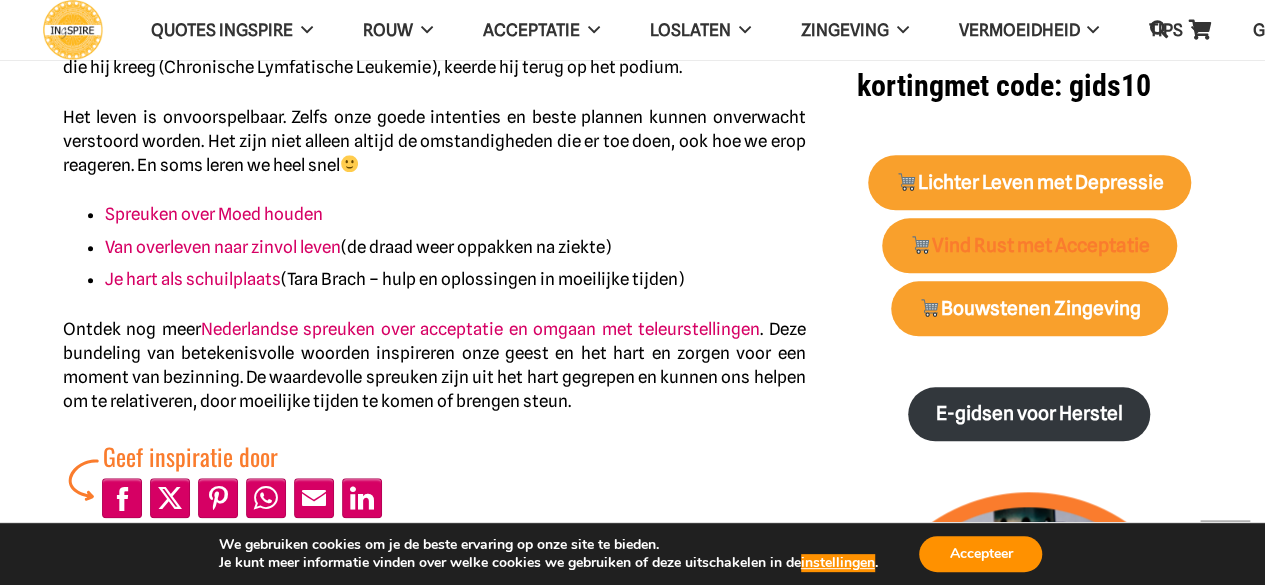 click on "Vind Rust met Acceptatie" at bounding box center (1030, 245) 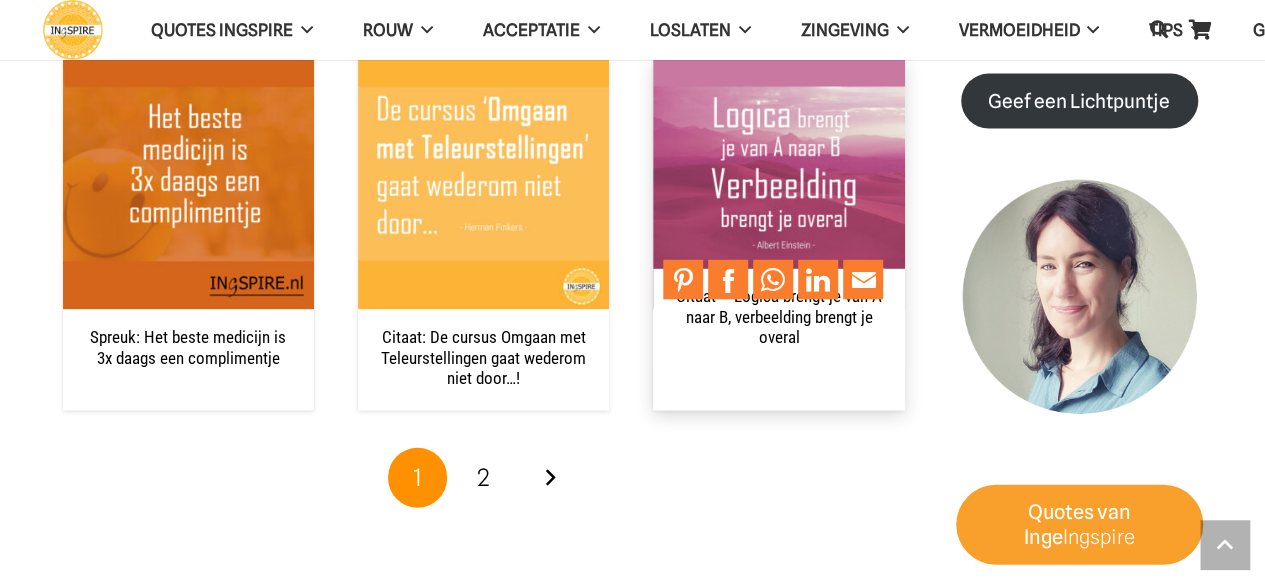 scroll, scrollTop: 2051, scrollLeft: 0, axis: vertical 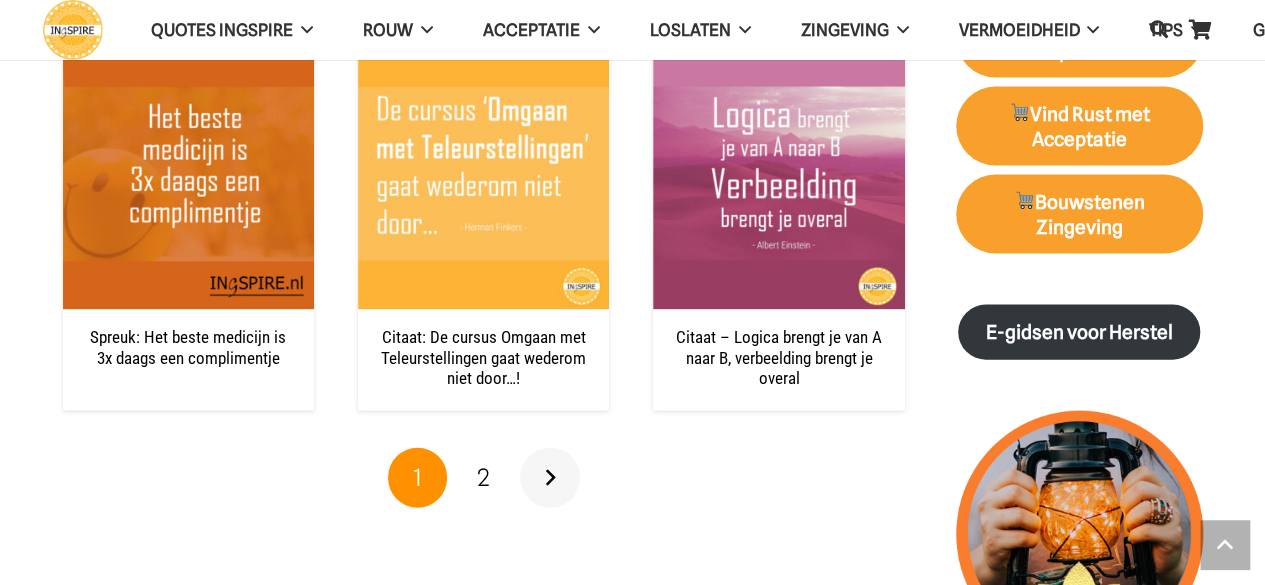 click on "Volgende" at bounding box center [550, 478] 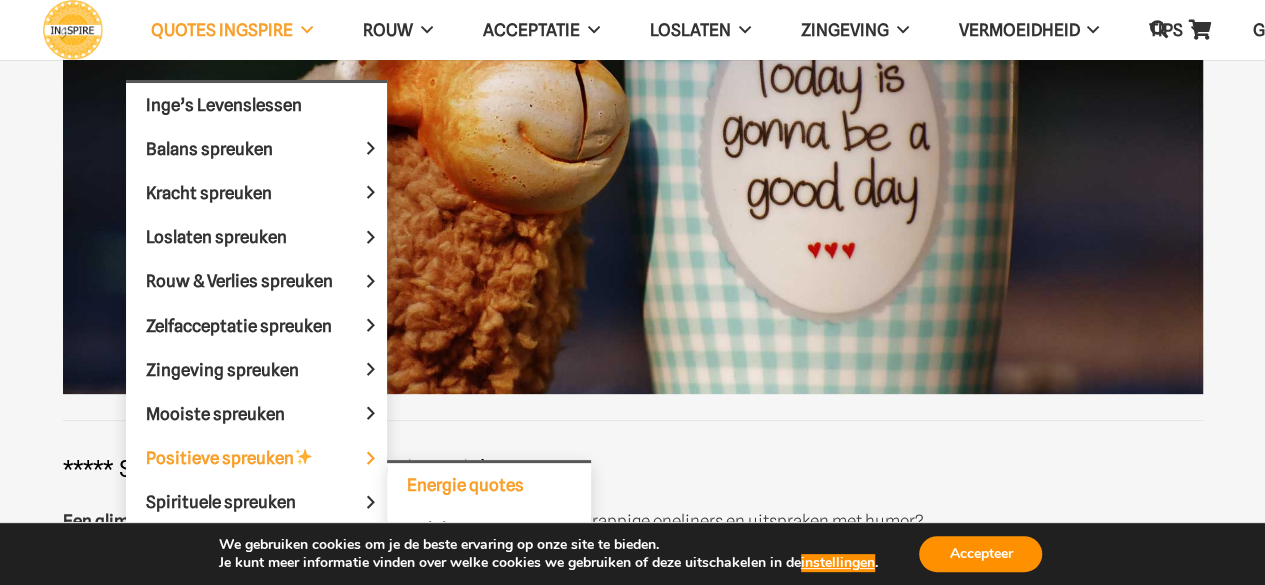 scroll, scrollTop: 181, scrollLeft: 0, axis: vertical 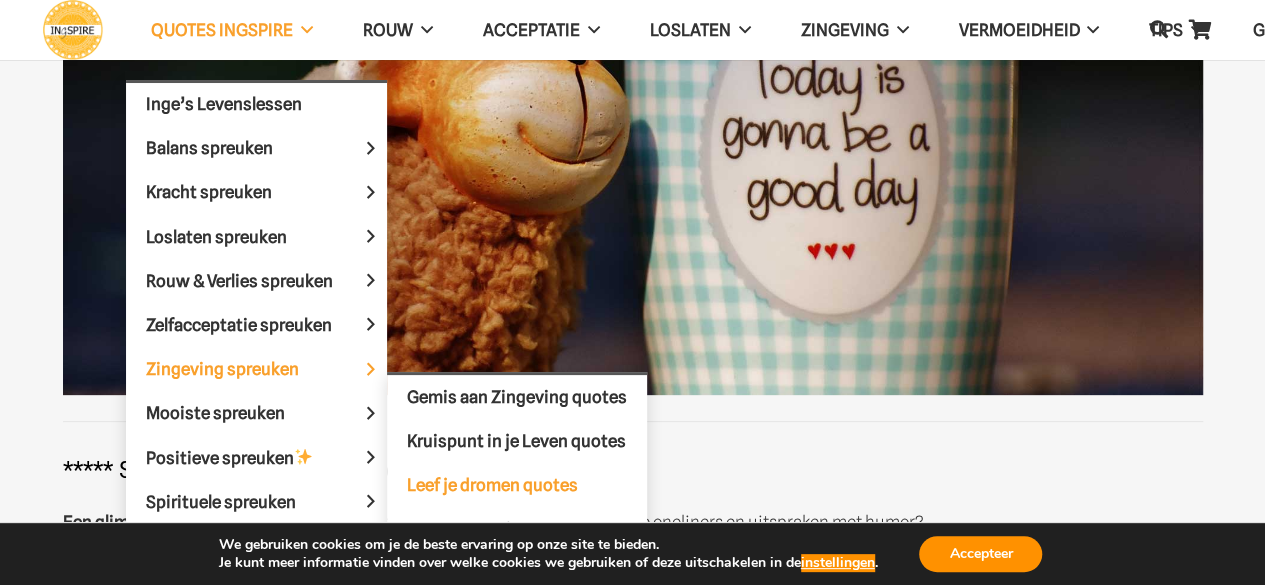 click on "Leef je dromen quotes" at bounding box center (492, 485) 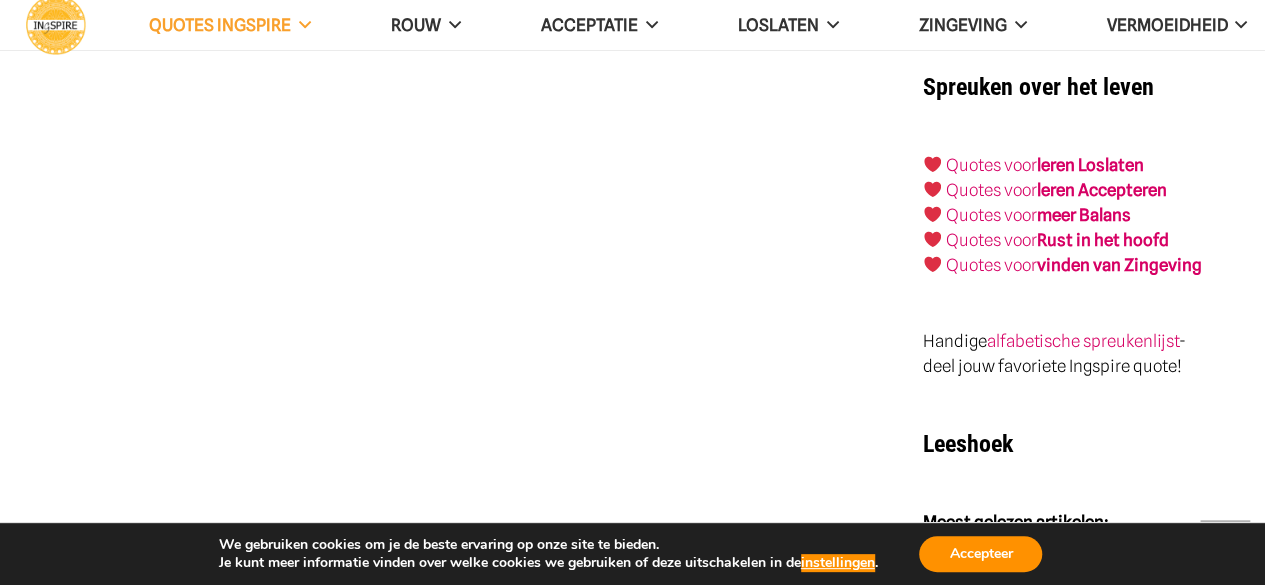 scroll, scrollTop: 3296, scrollLeft: 0, axis: vertical 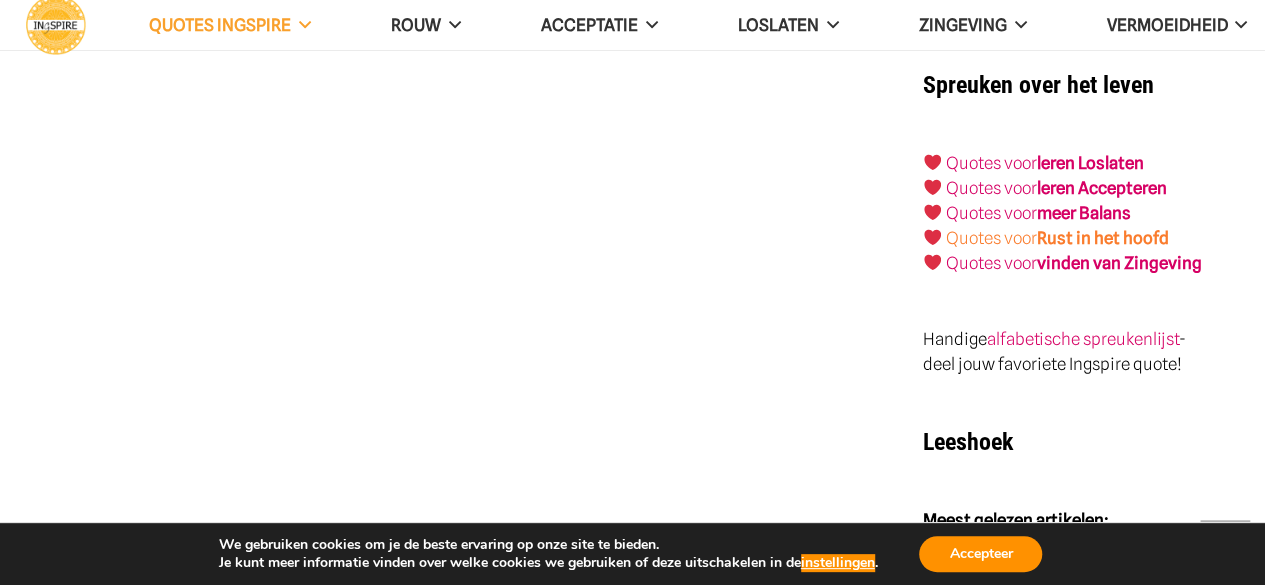 click on "Rust in het hoofd" at bounding box center (1103, 238) 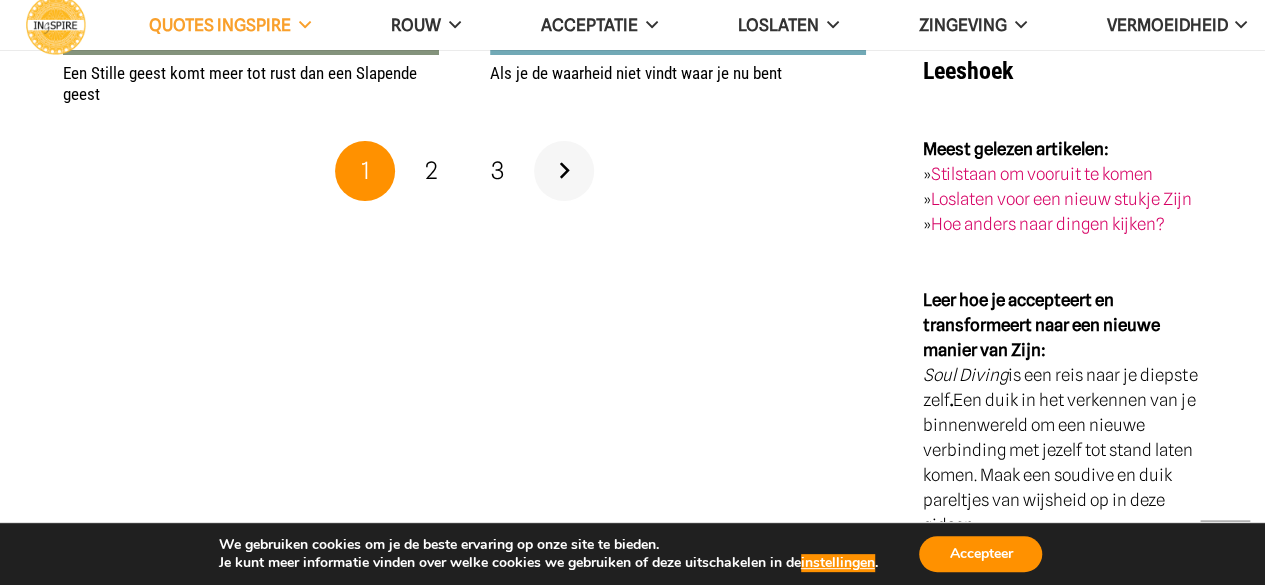scroll, scrollTop: 3803, scrollLeft: 0, axis: vertical 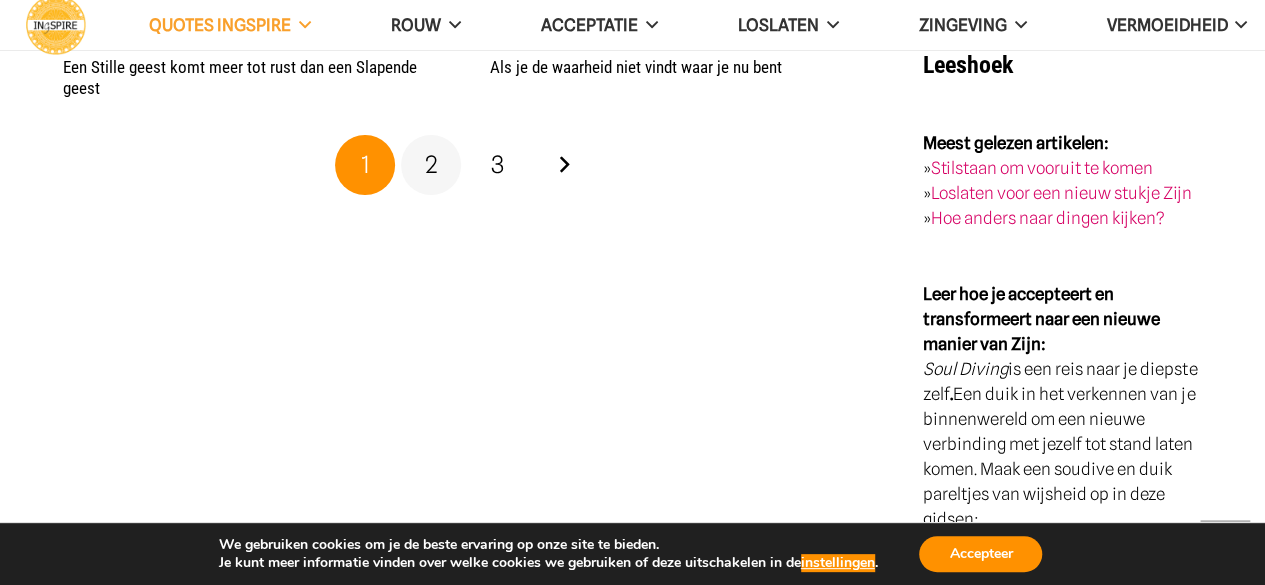 click on "2" at bounding box center [431, 164] 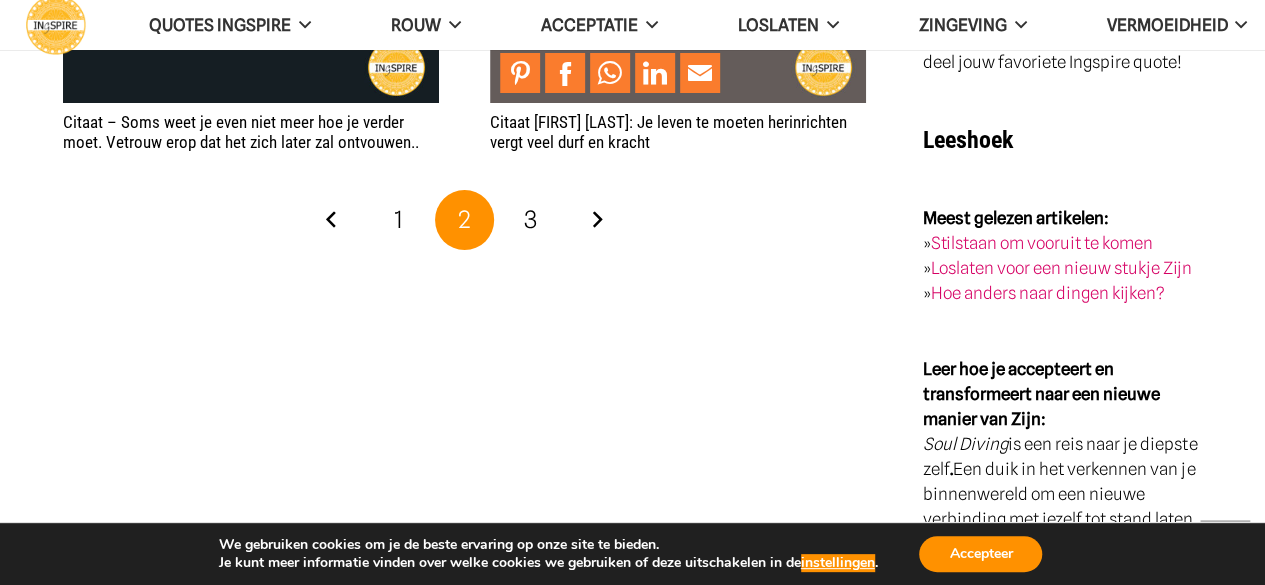 scroll, scrollTop: 3731, scrollLeft: 0, axis: vertical 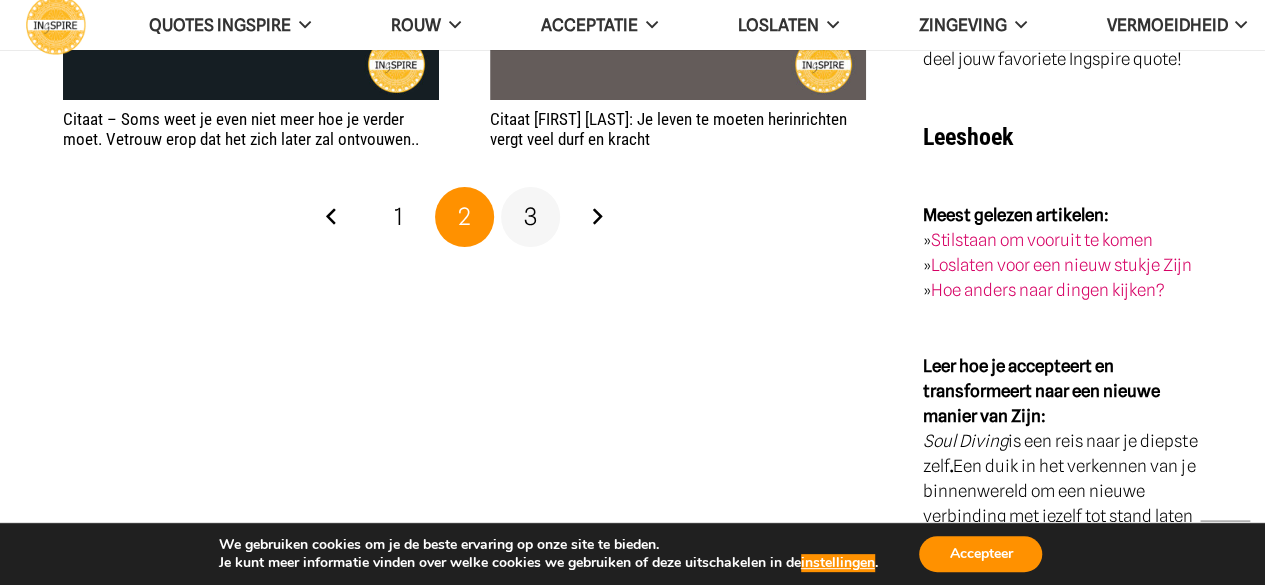 click on "3" at bounding box center (530, 216) 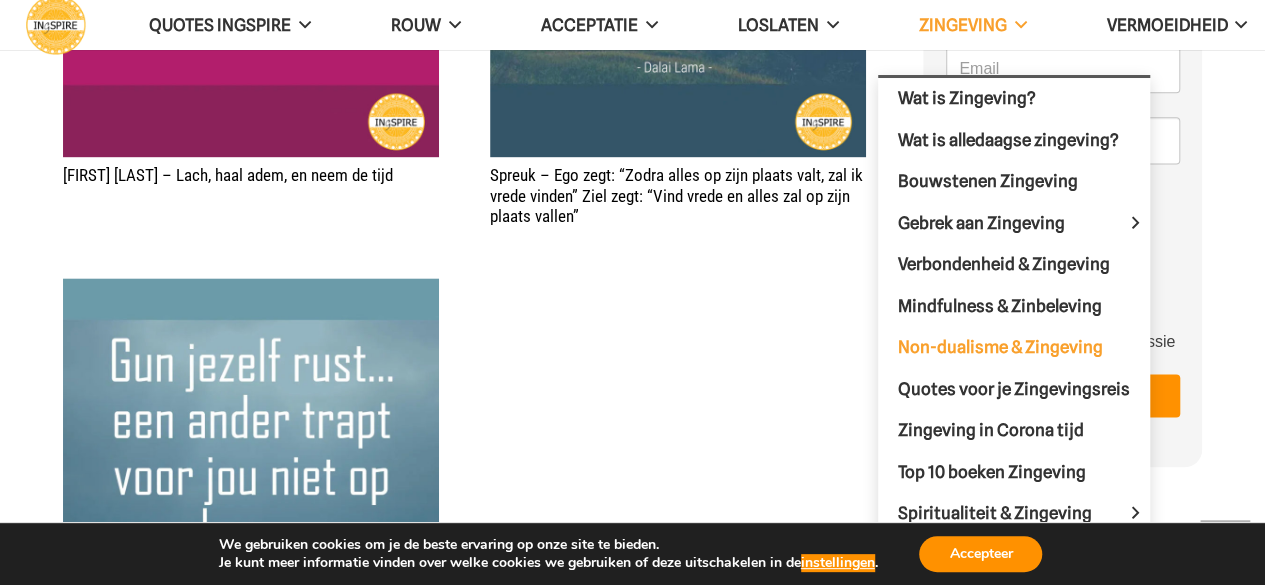 scroll, scrollTop: 1272, scrollLeft: 0, axis: vertical 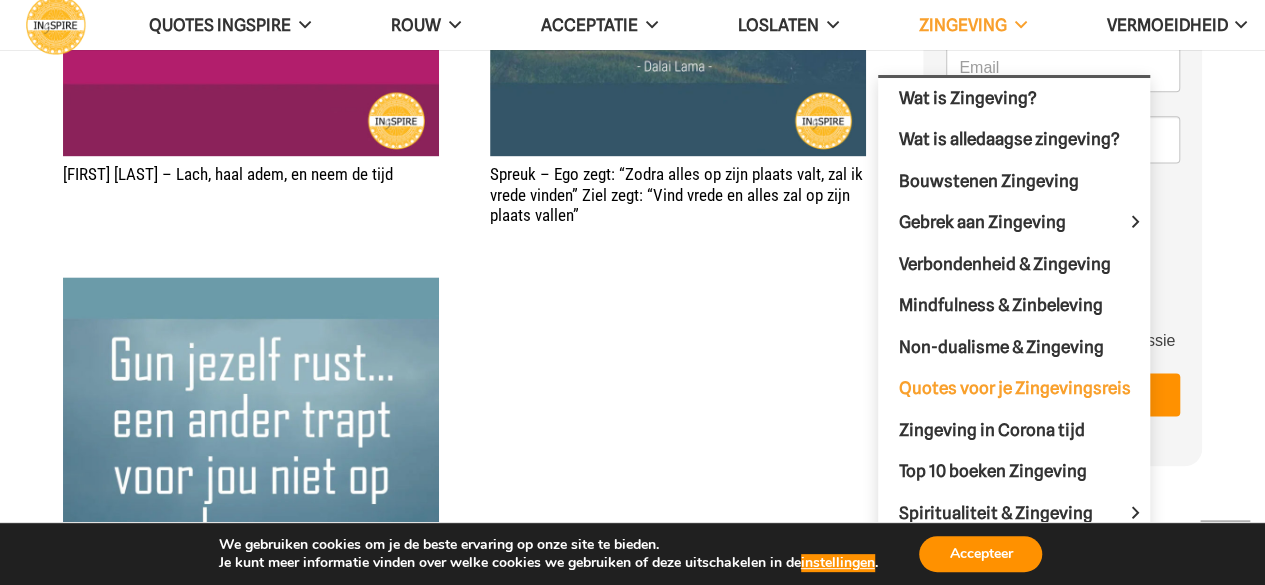 click on "Quotes voor je Zingevingsreis" at bounding box center (1014, 388) 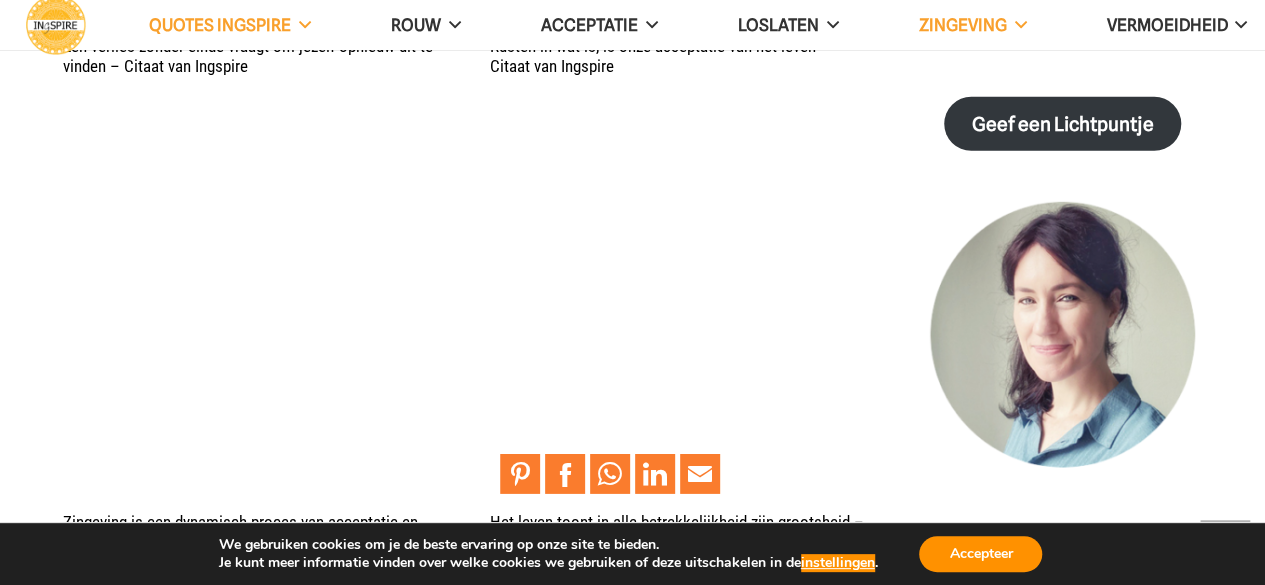 scroll, scrollTop: 2884, scrollLeft: 0, axis: vertical 